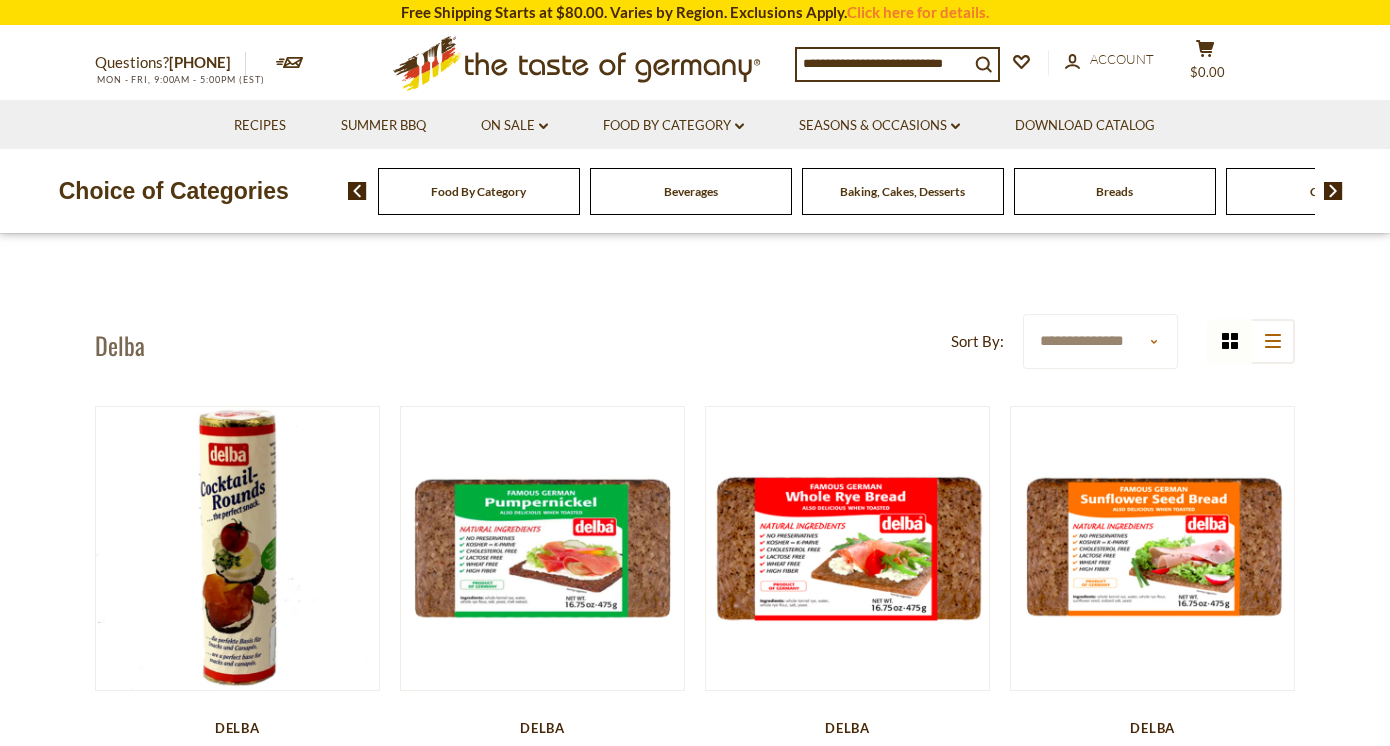 scroll, scrollTop: 0, scrollLeft: 0, axis: both 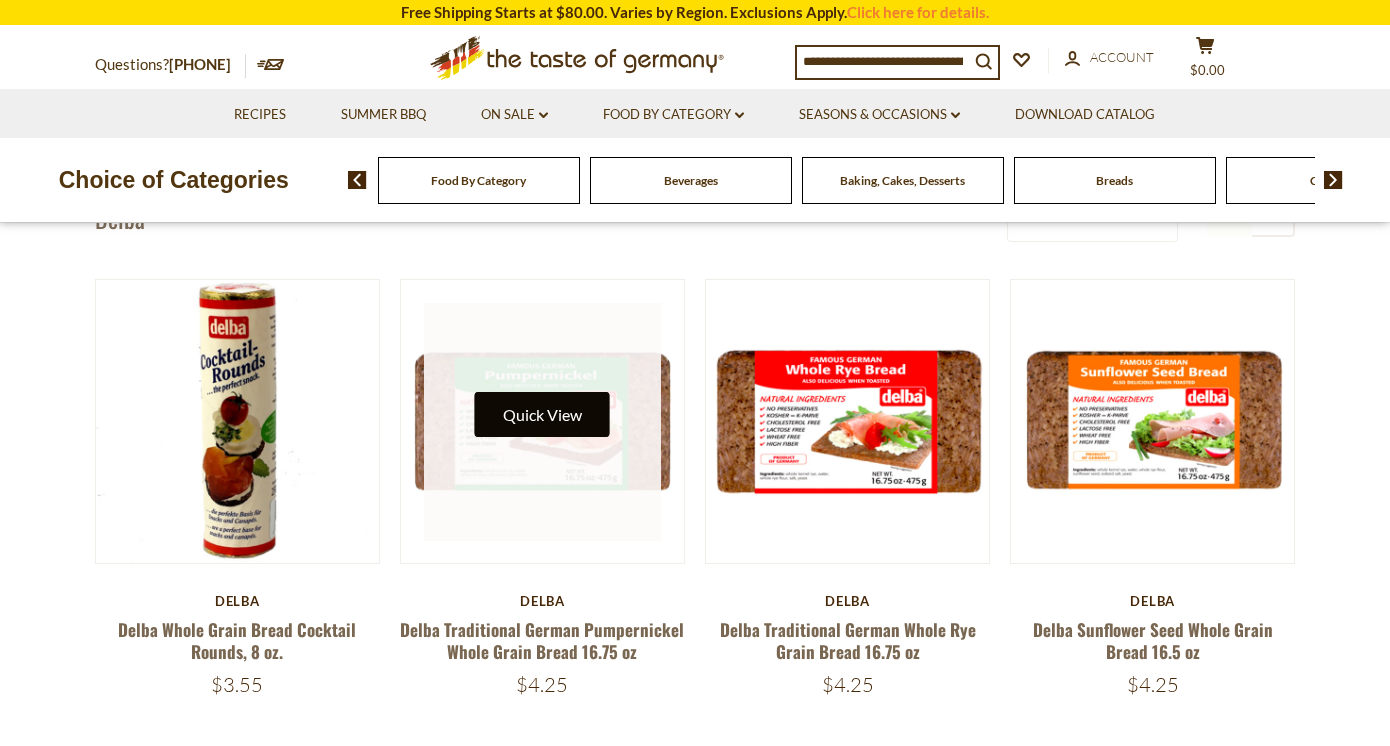 click on "Quick View" at bounding box center [542, 414] 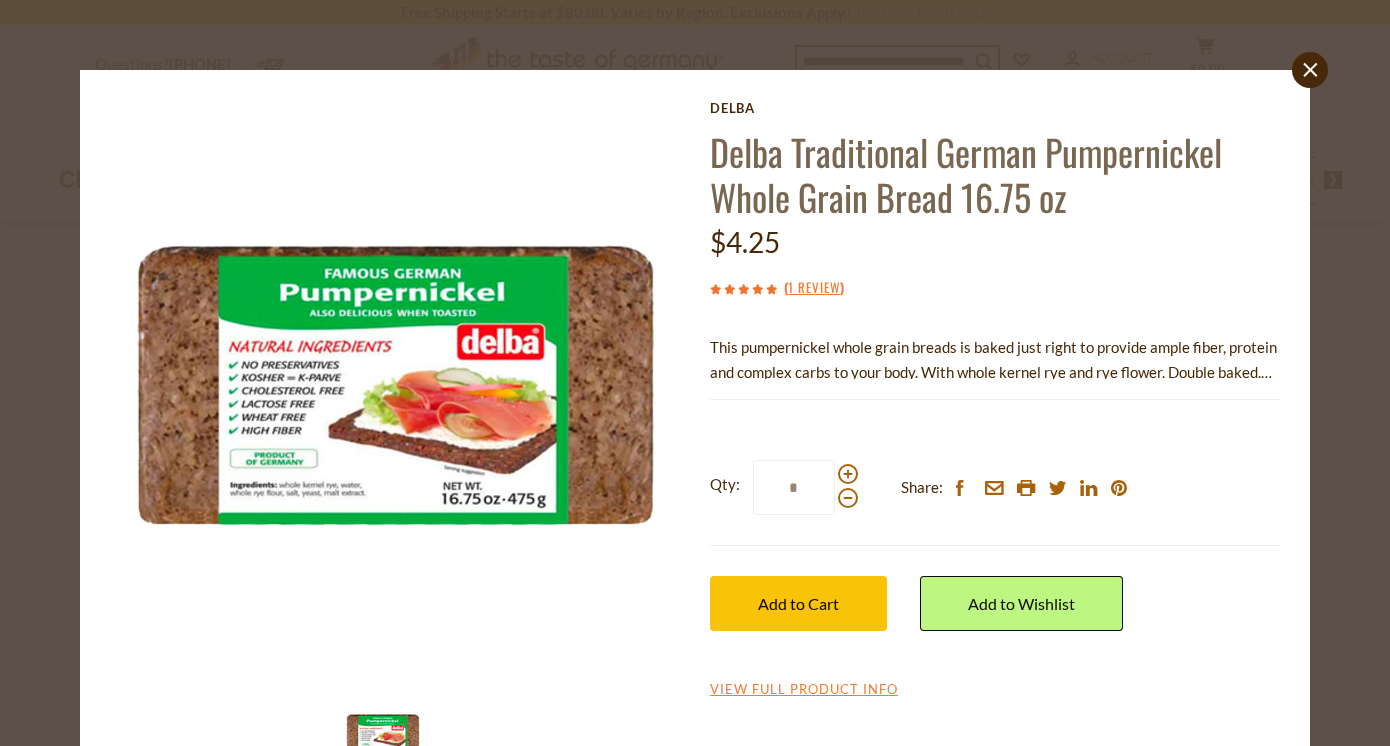scroll, scrollTop: 74, scrollLeft: 0, axis: vertical 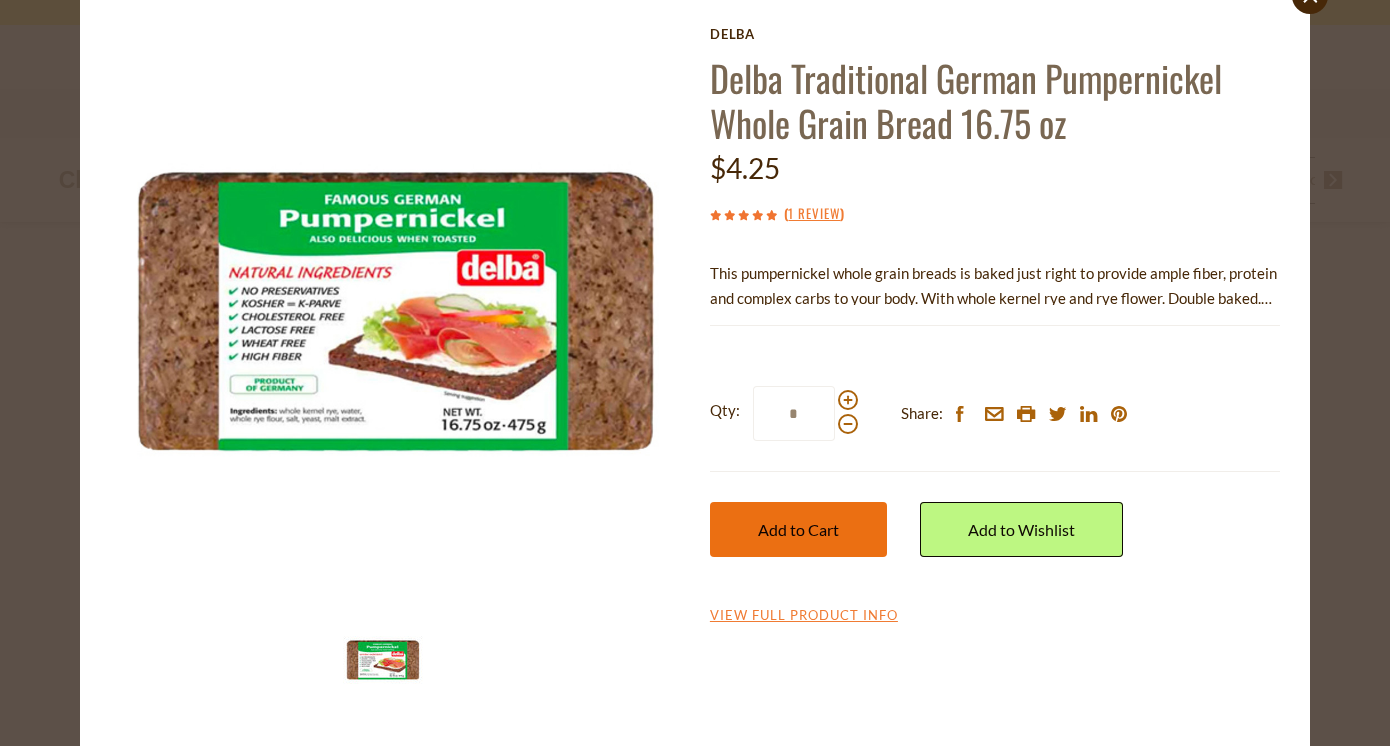 click on "Add to Cart" at bounding box center [798, 529] 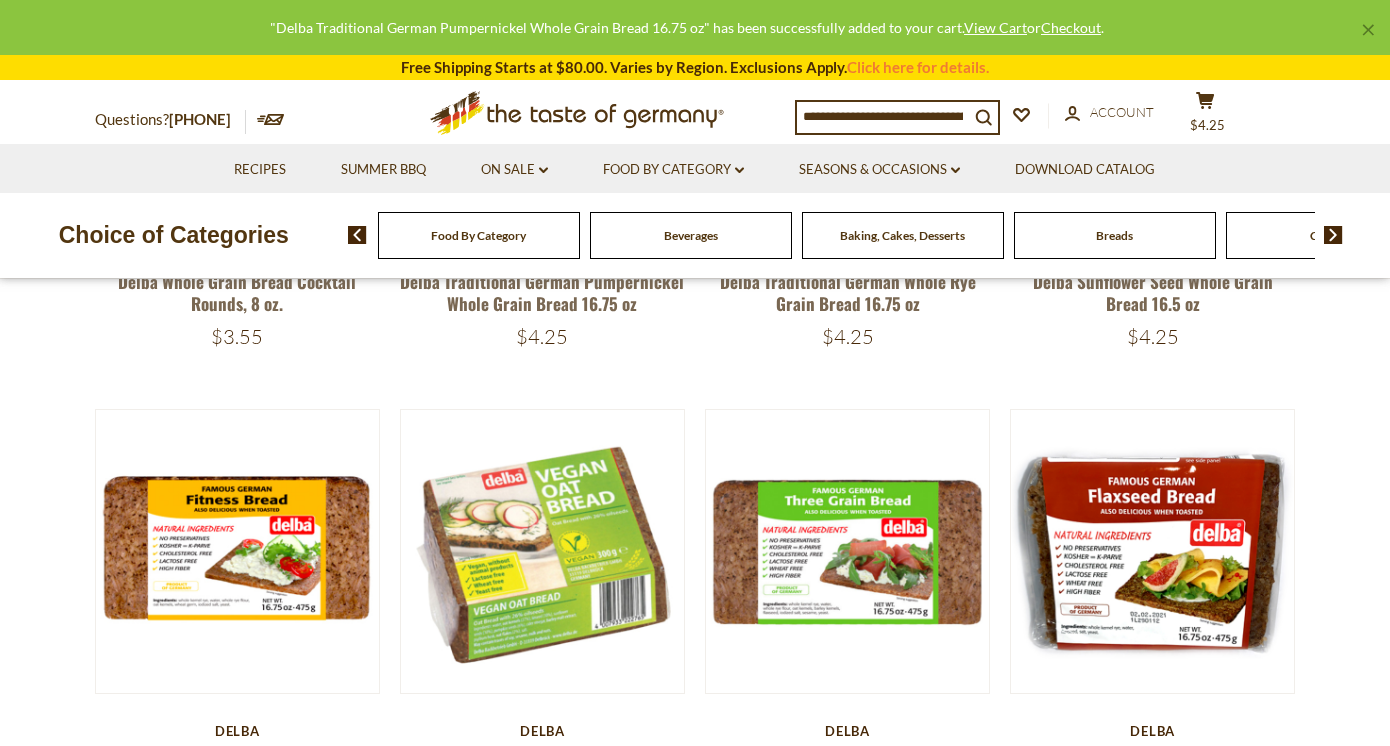 scroll, scrollTop: 486, scrollLeft: 0, axis: vertical 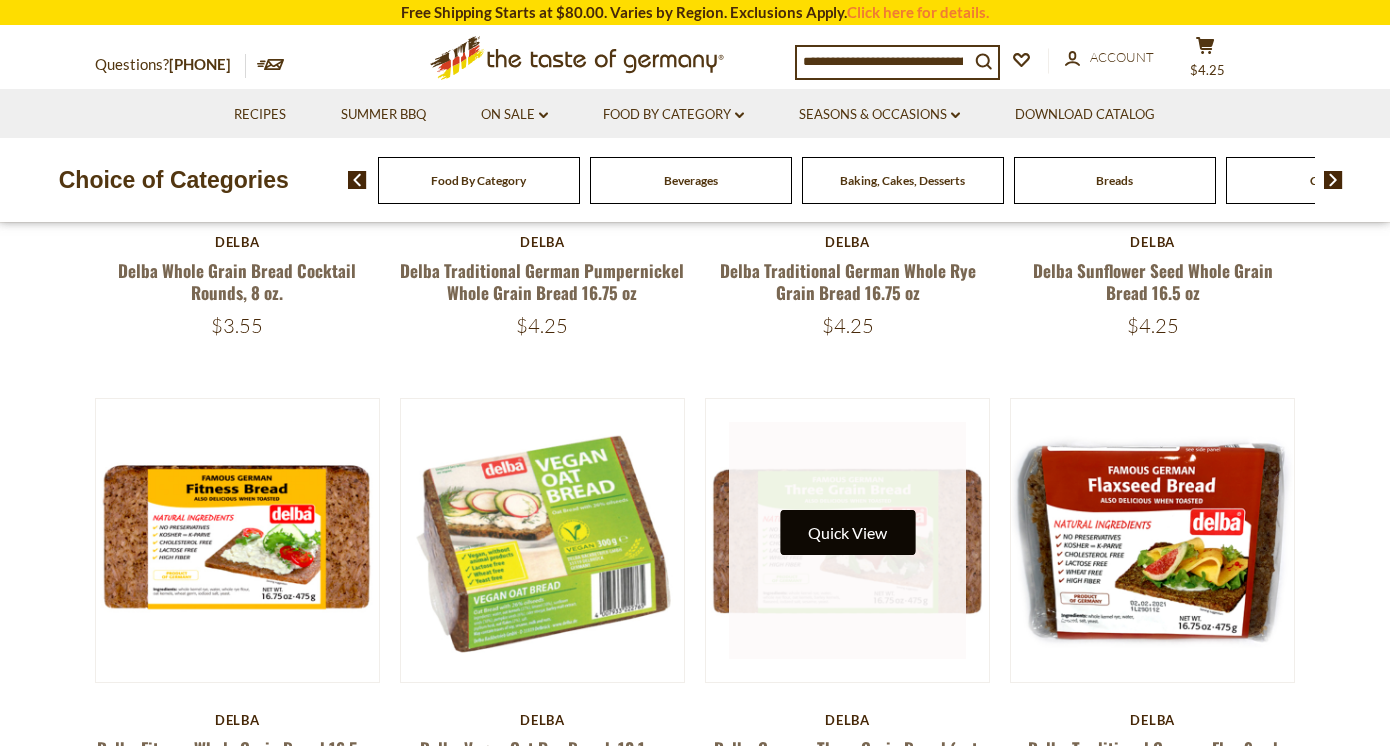 click on "Quick View" at bounding box center (847, 532) 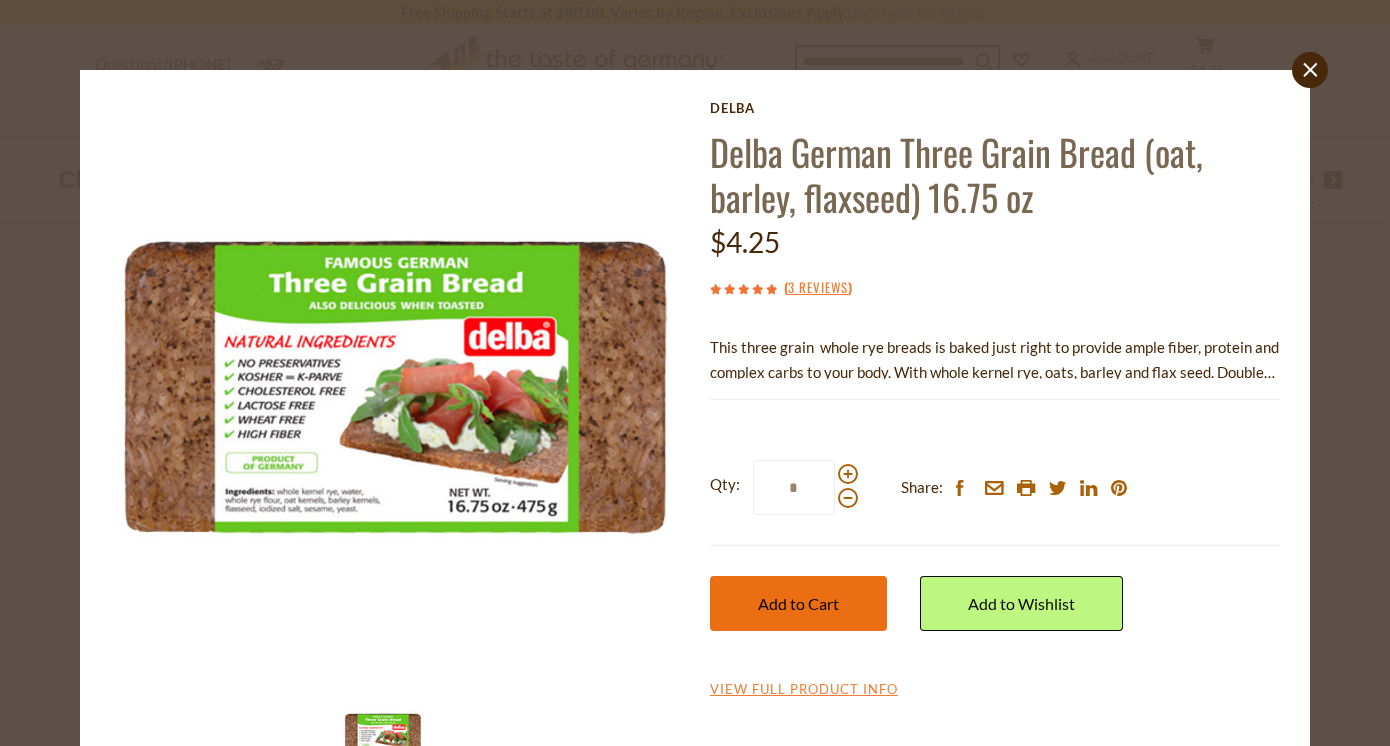 click on "Add to Cart" at bounding box center [798, 603] 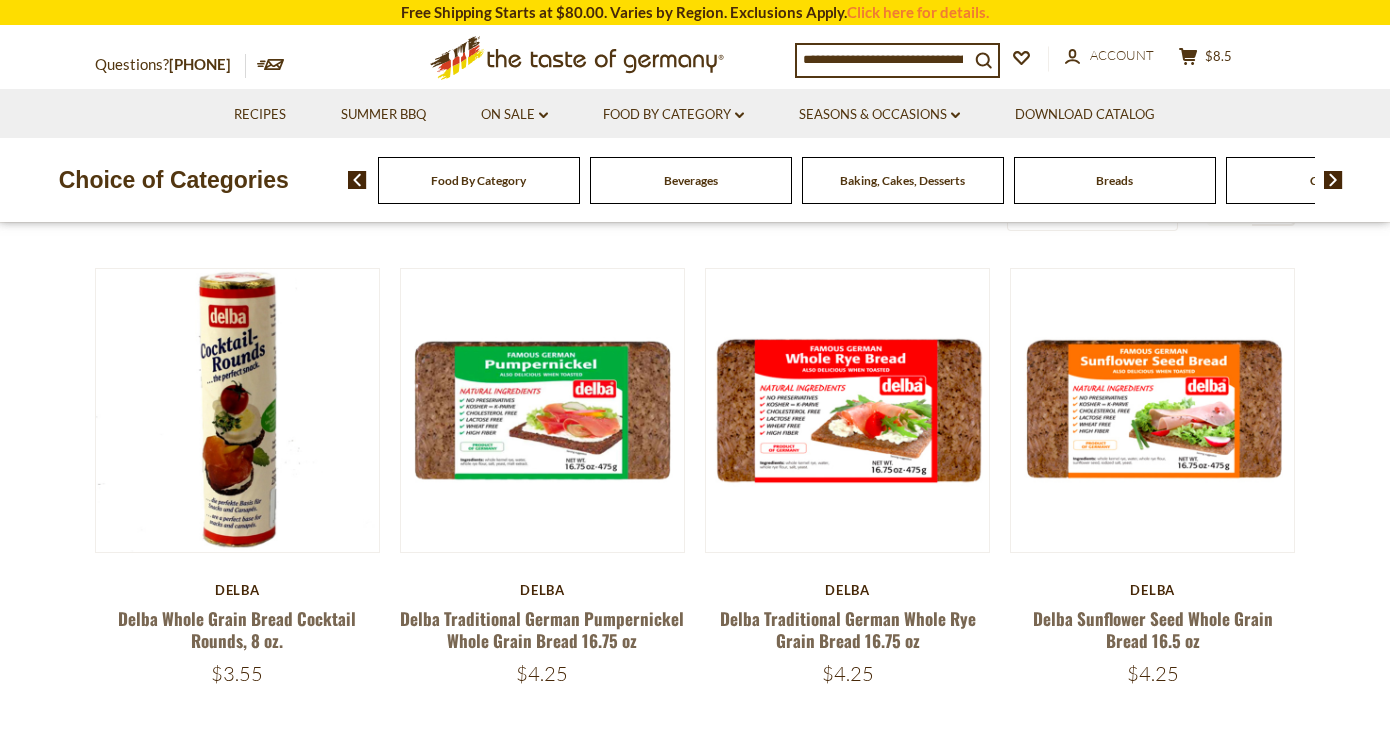 scroll, scrollTop: 140, scrollLeft: 0, axis: vertical 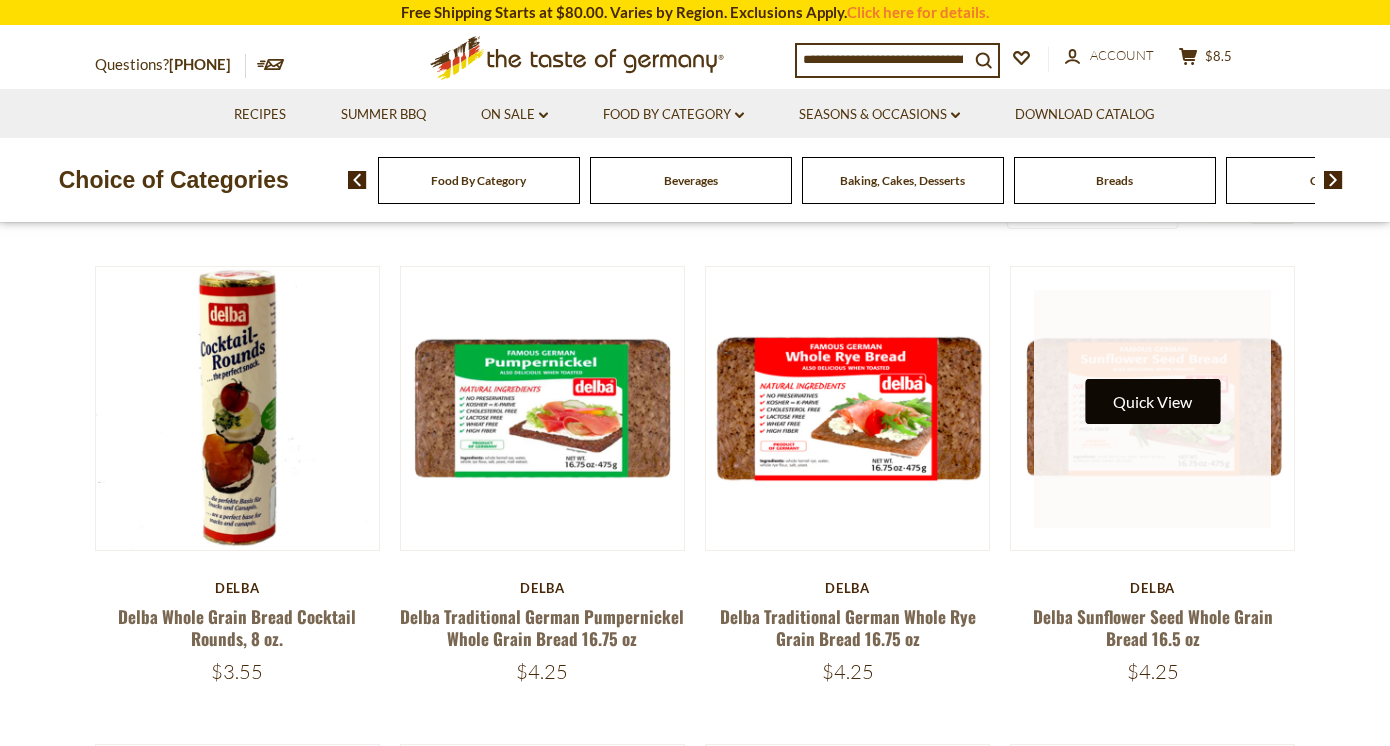 click on "Quick View" at bounding box center [1152, 401] 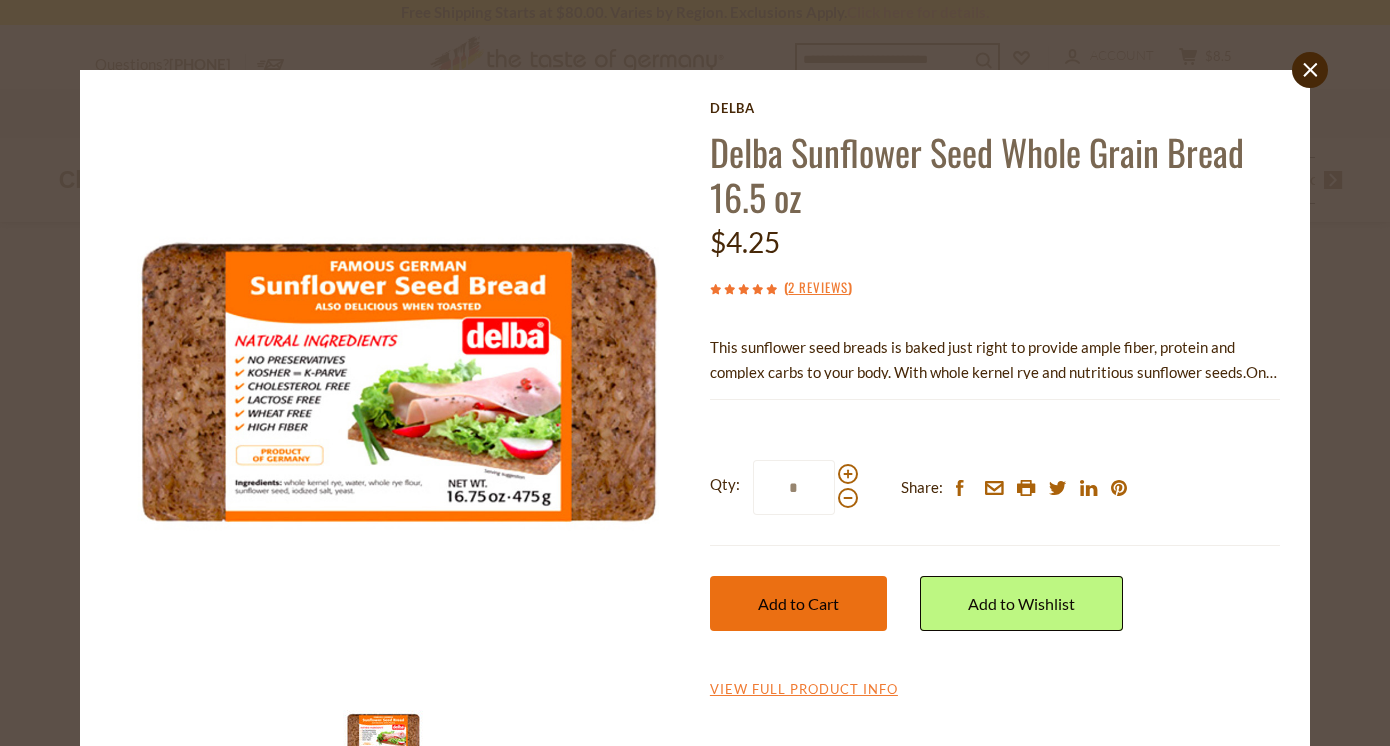 click on "Add to Cart" at bounding box center (798, 603) 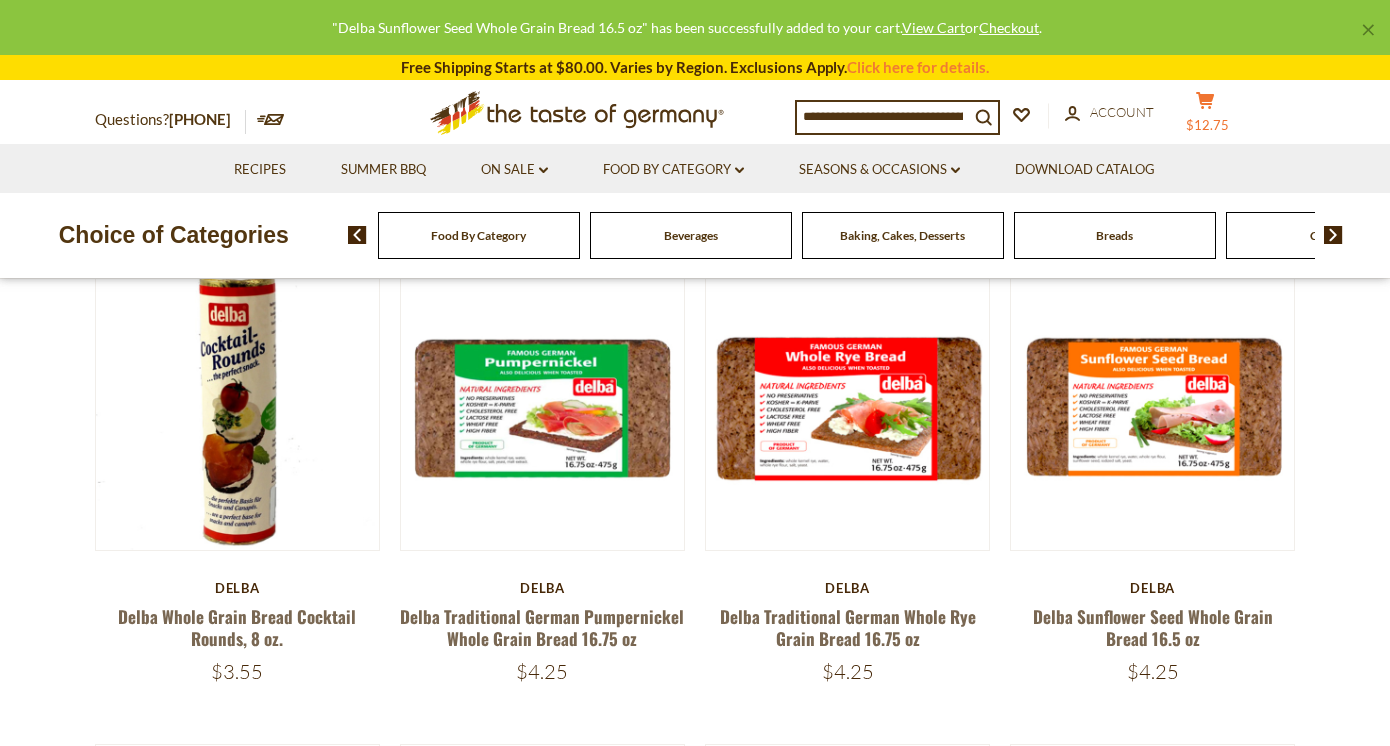 click on "cart" 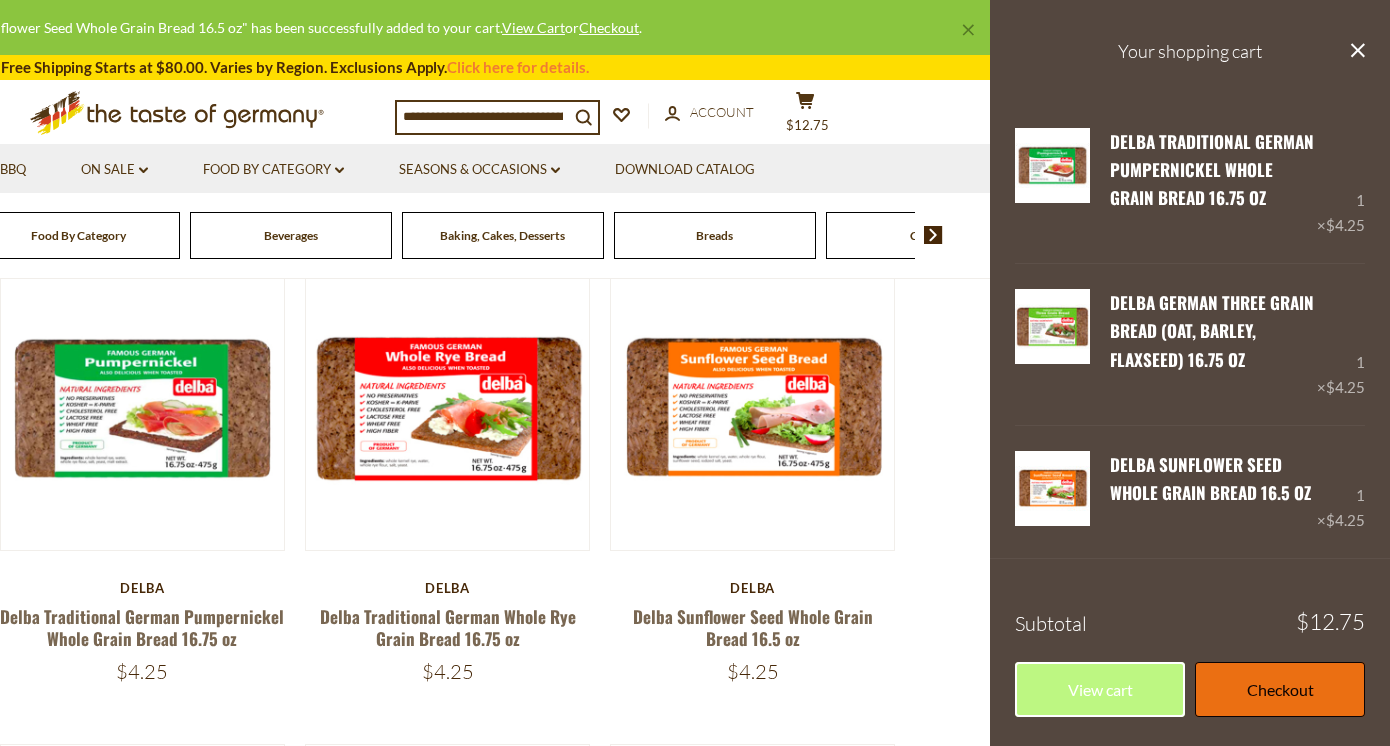 click on "Checkout" at bounding box center [1280, 689] 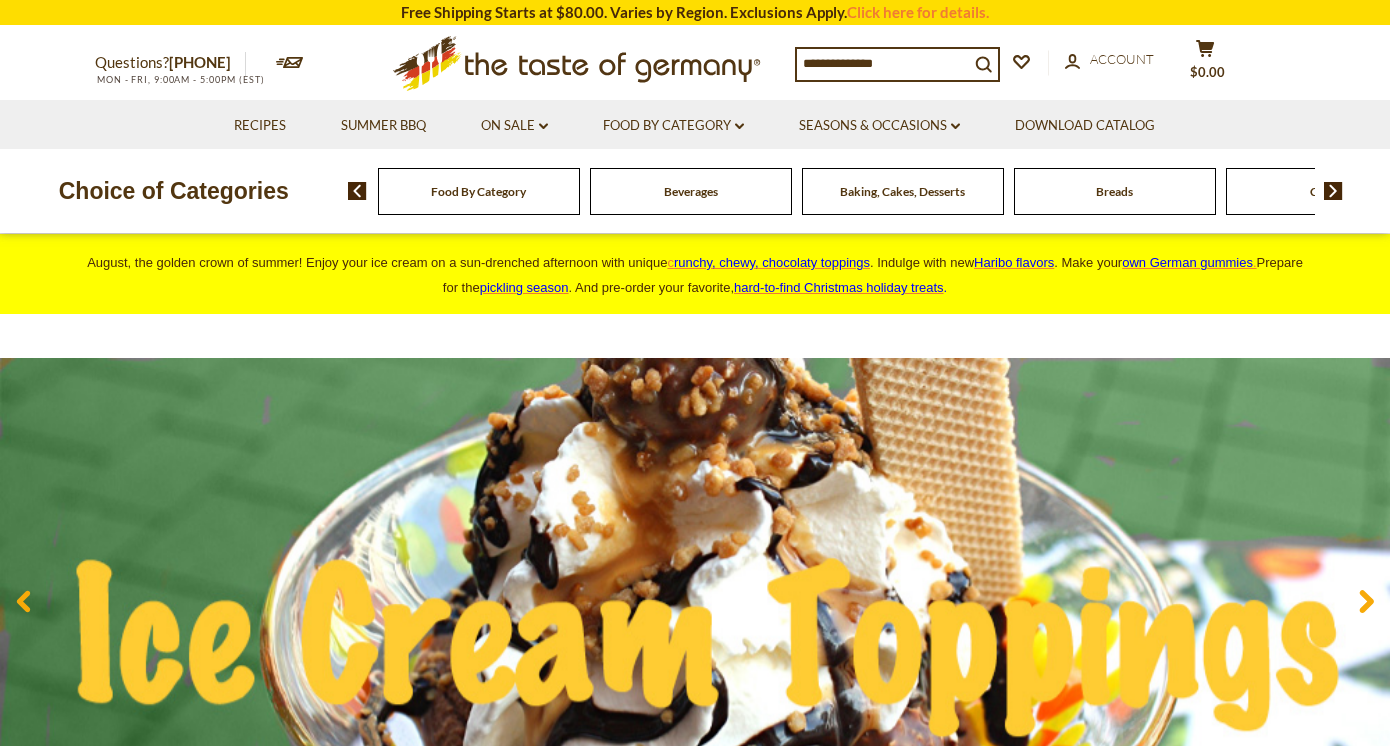 scroll, scrollTop: 0, scrollLeft: 0, axis: both 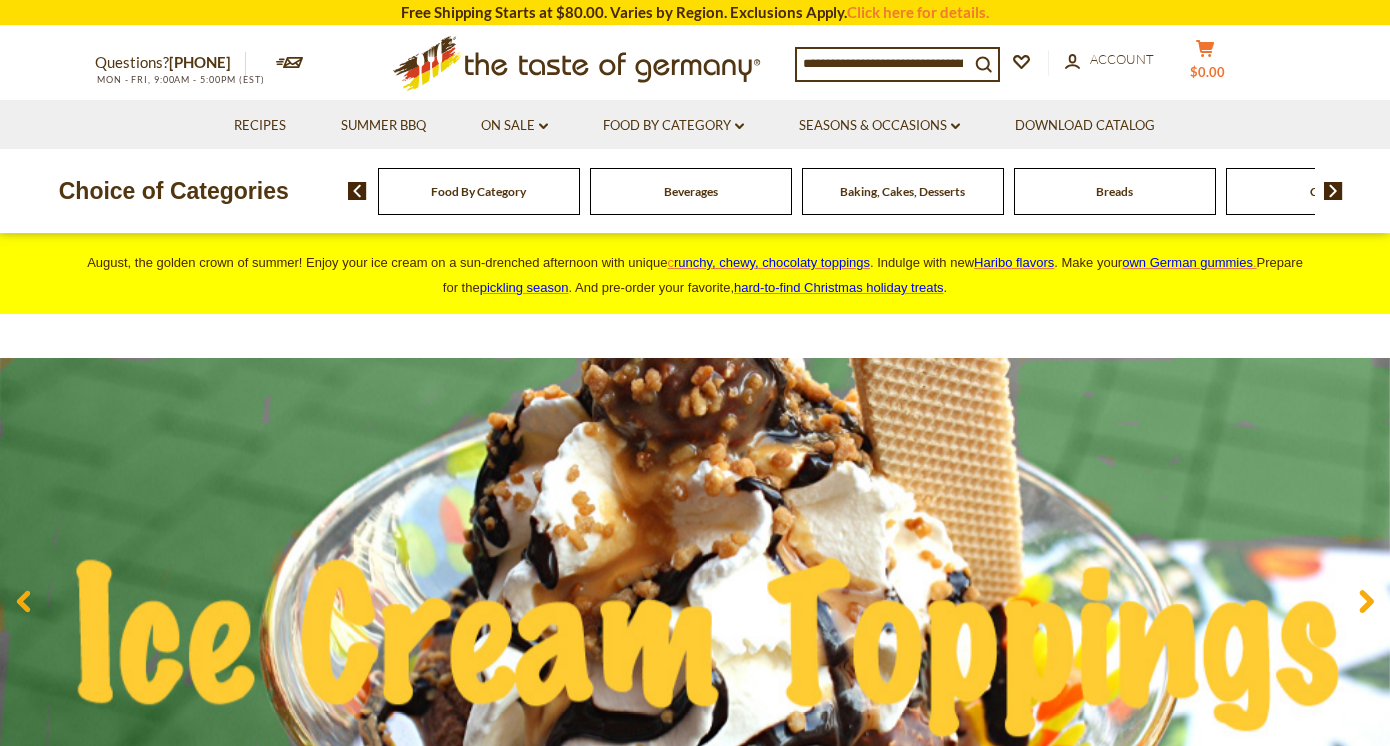 click on "$0.00" at bounding box center (1207, 72) 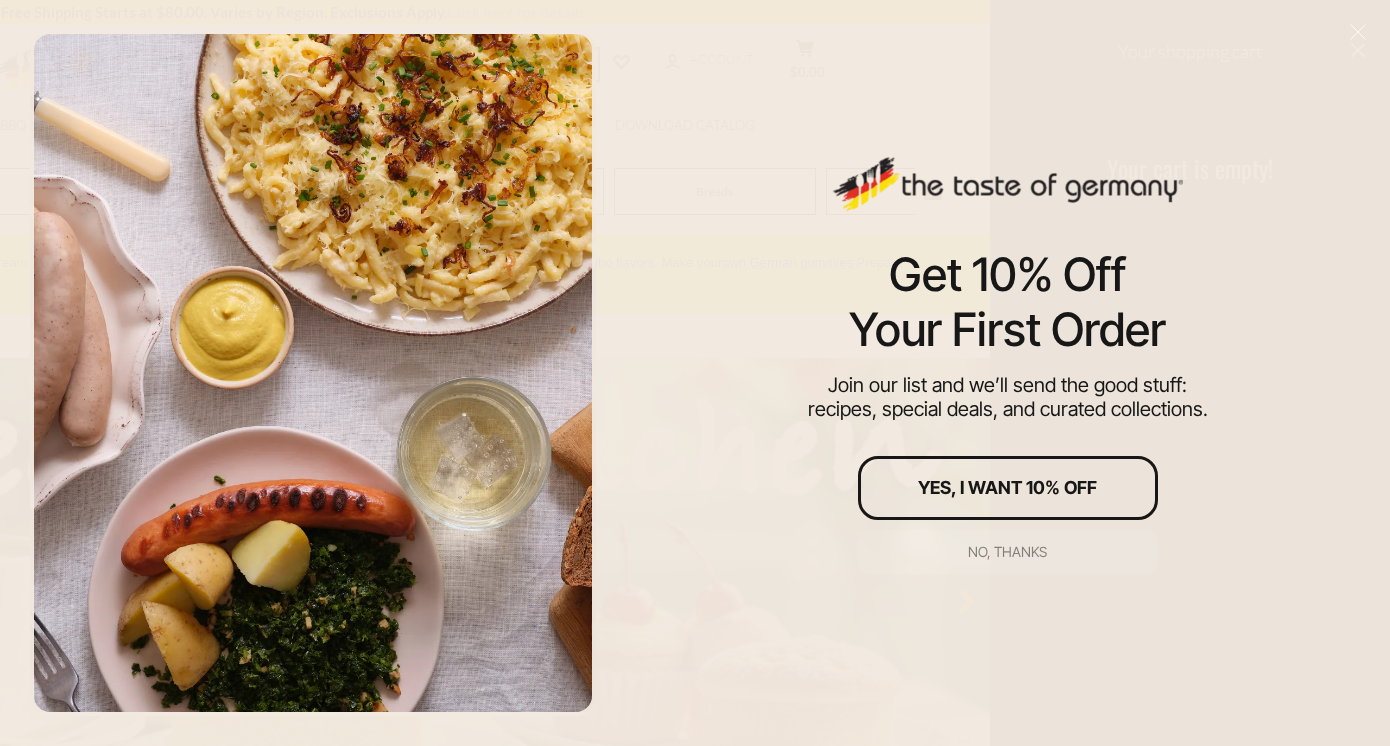 click on "No, thanks" at bounding box center [1007, 552] 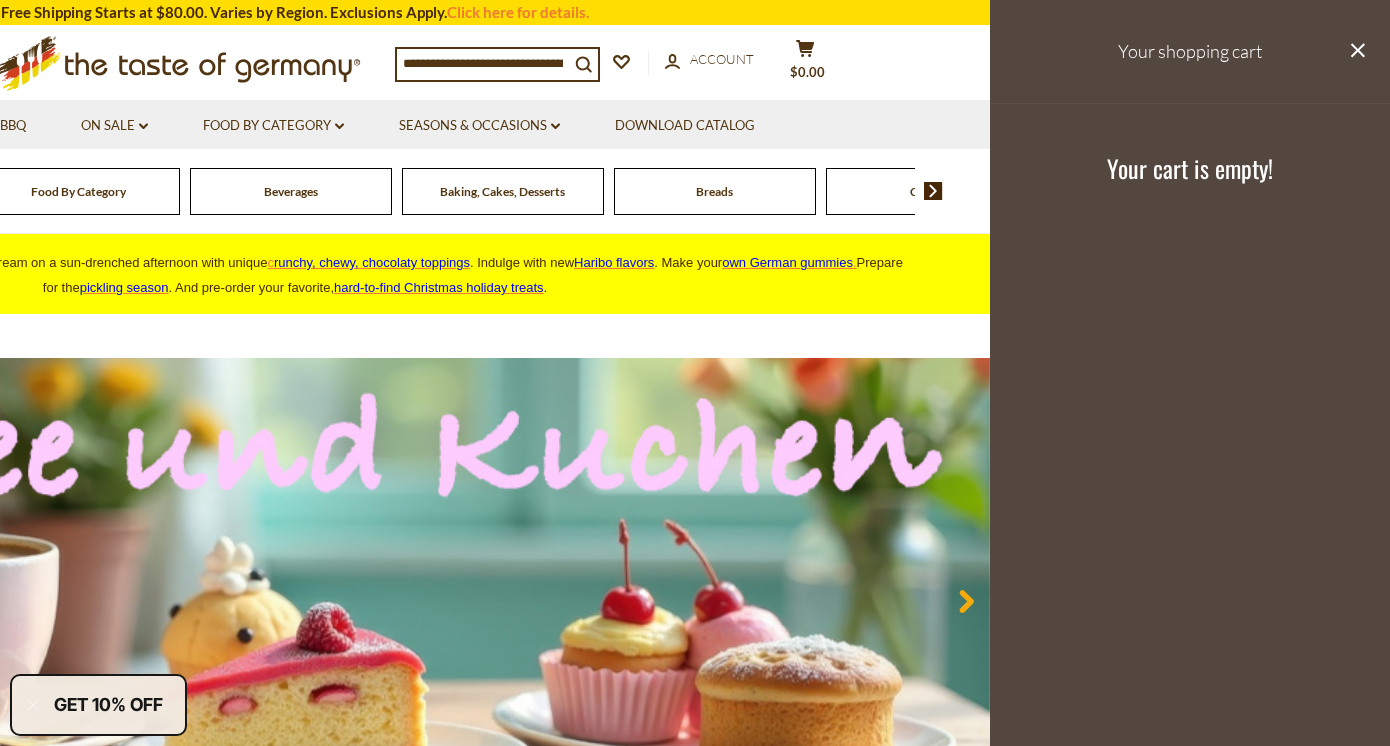 click on "Your shopping cart
close
Your cart is empty!" at bounding box center [1190, 373] 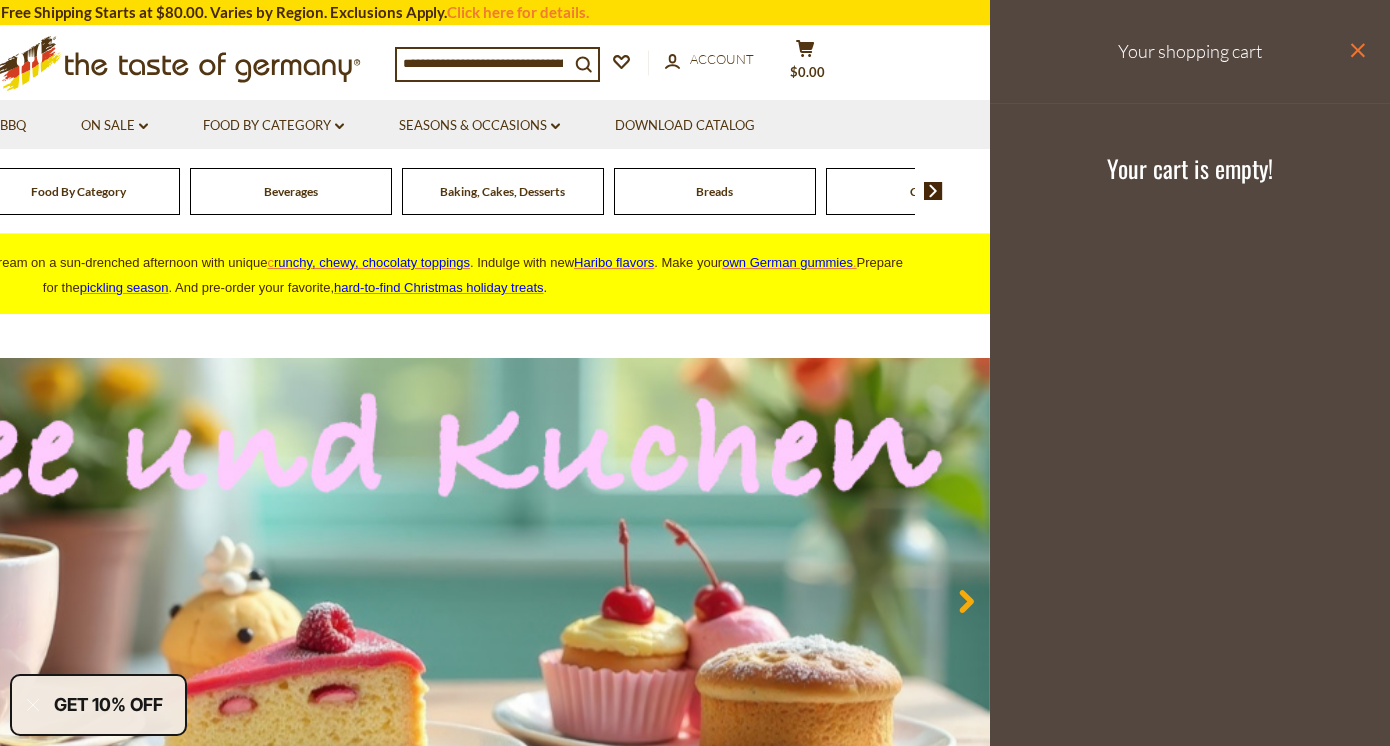click 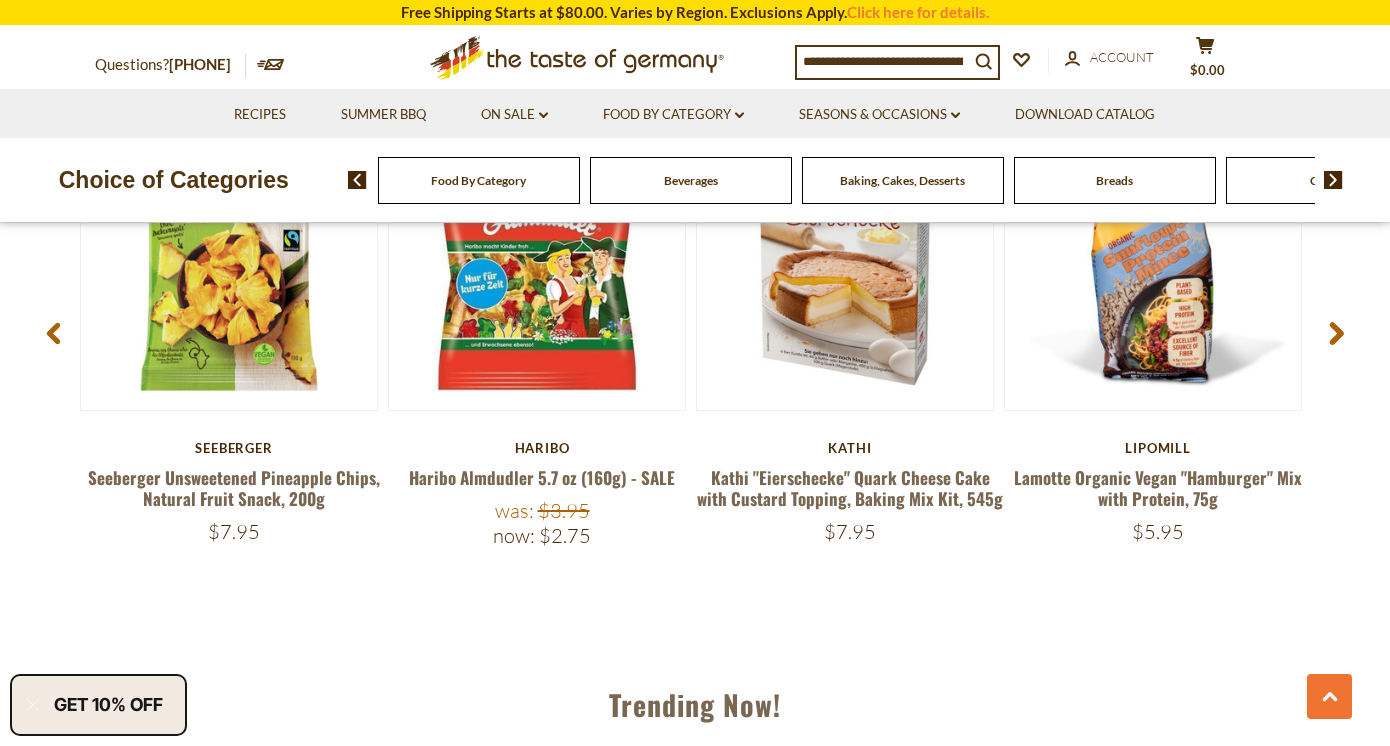 scroll, scrollTop: 0, scrollLeft: 0, axis: both 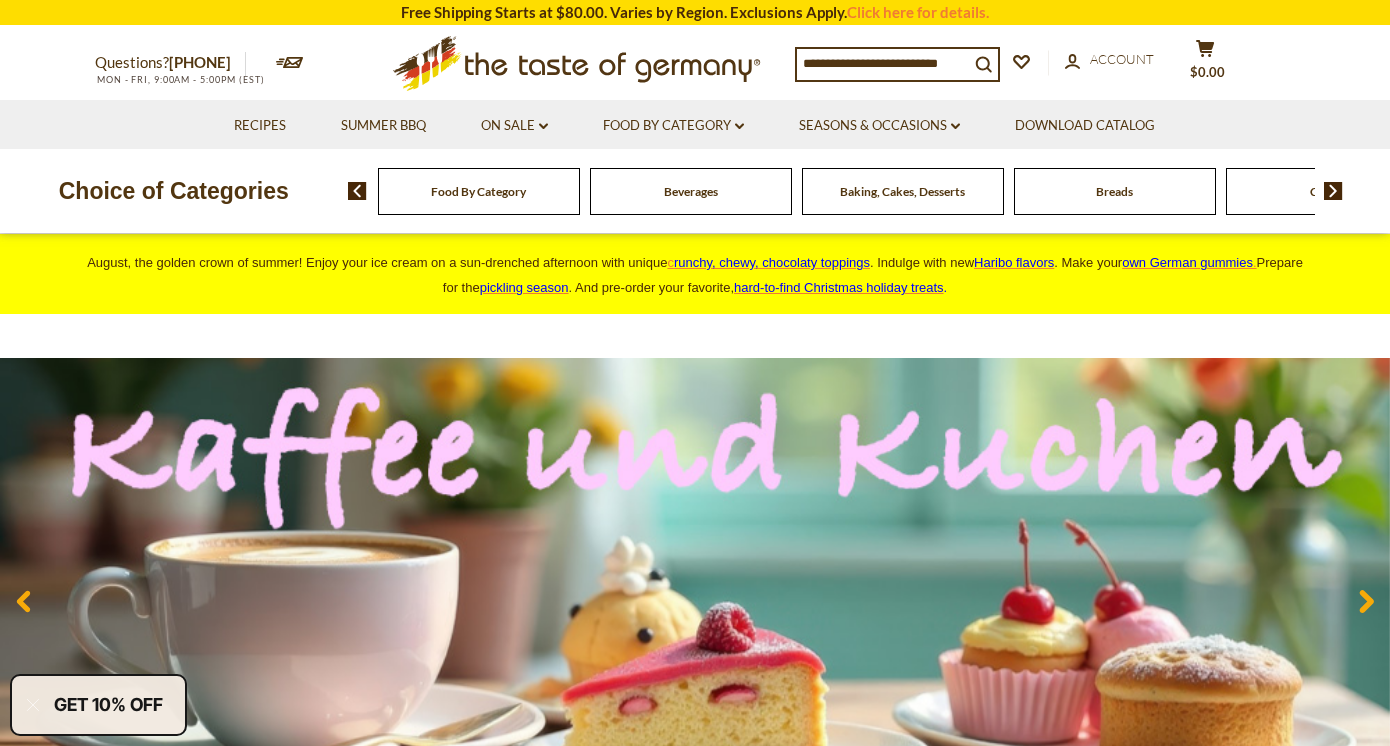 click at bounding box center [883, 63] 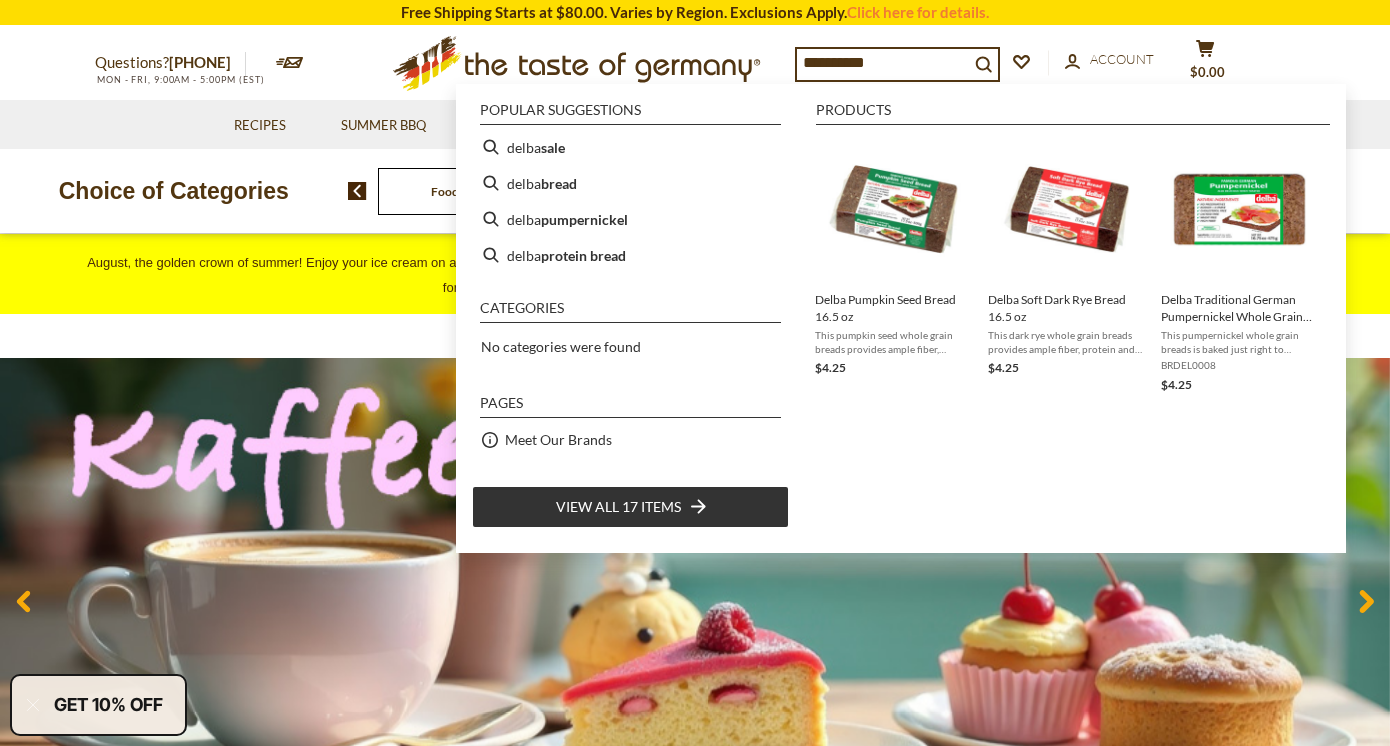 type on "**********" 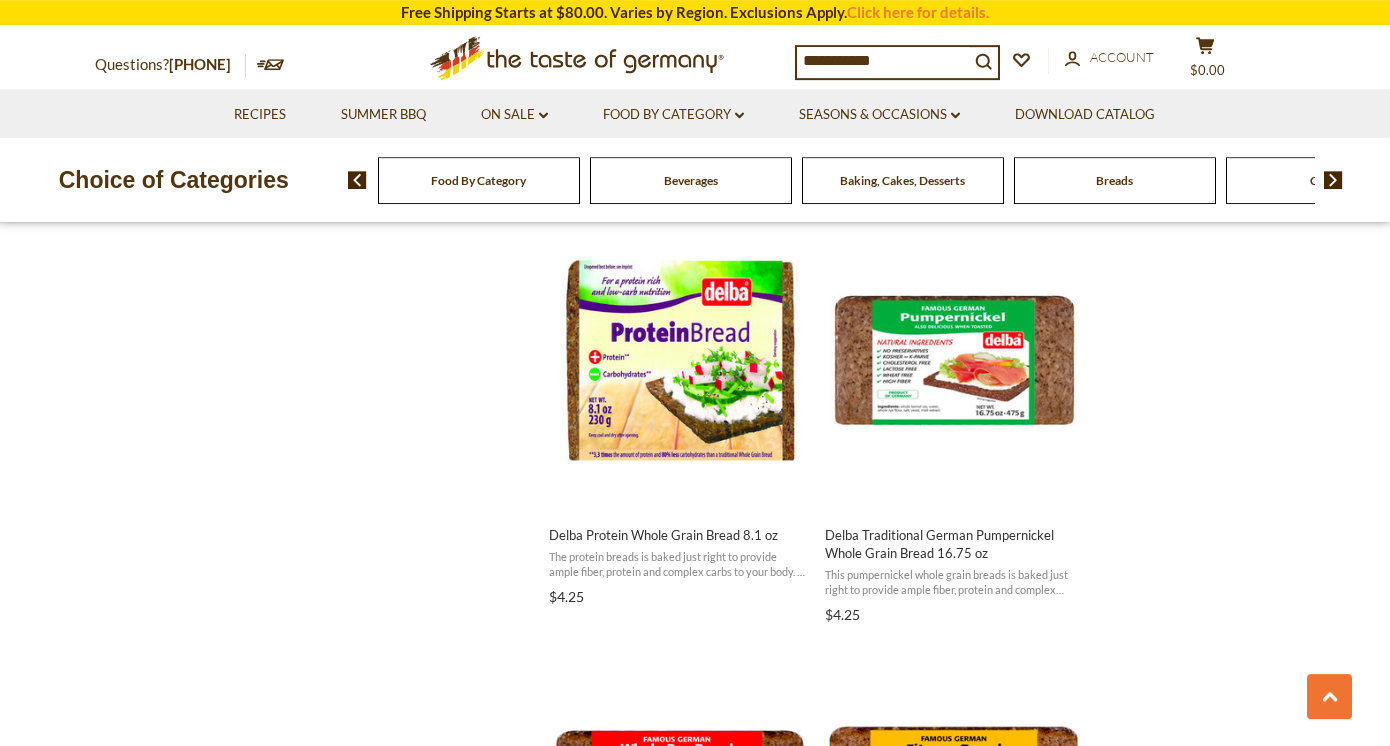 scroll, scrollTop: 2105, scrollLeft: 0, axis: vertical 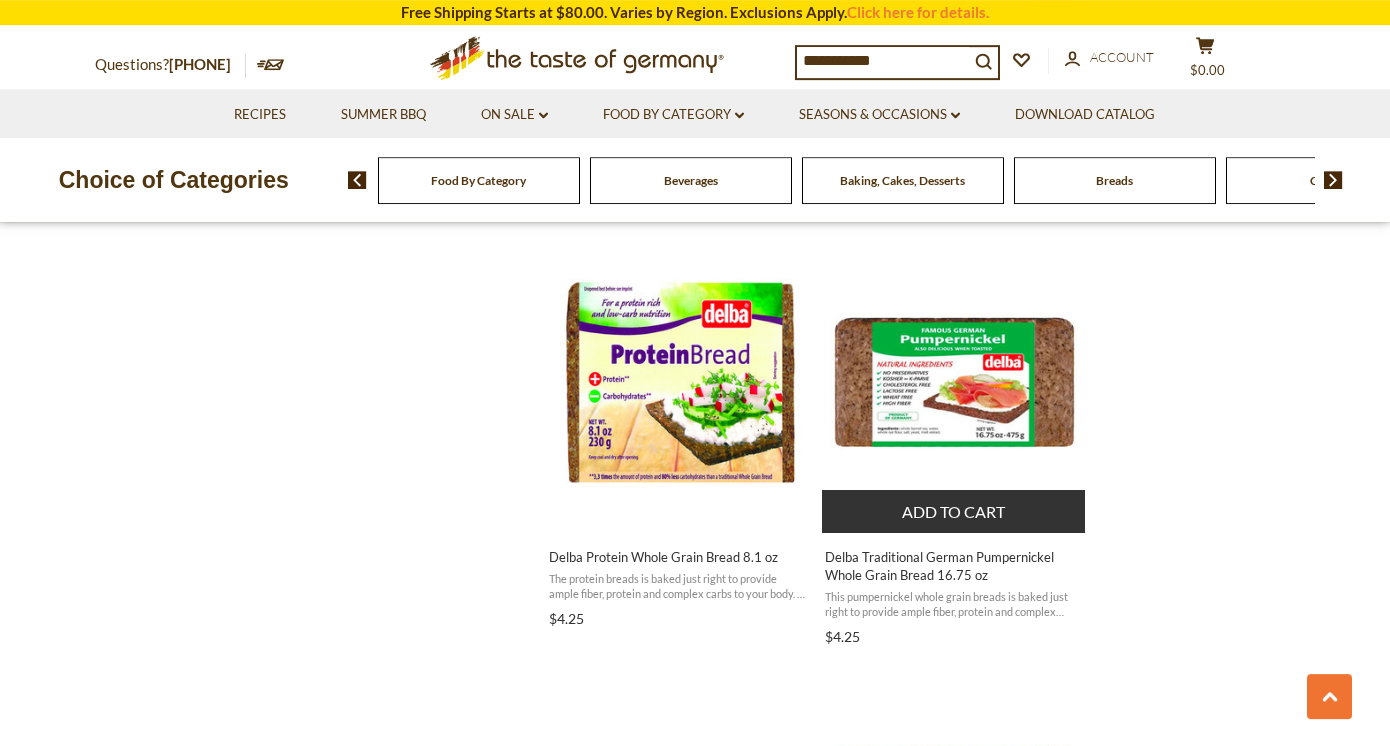click on "Add to cart" at bounding box center (953, 511) 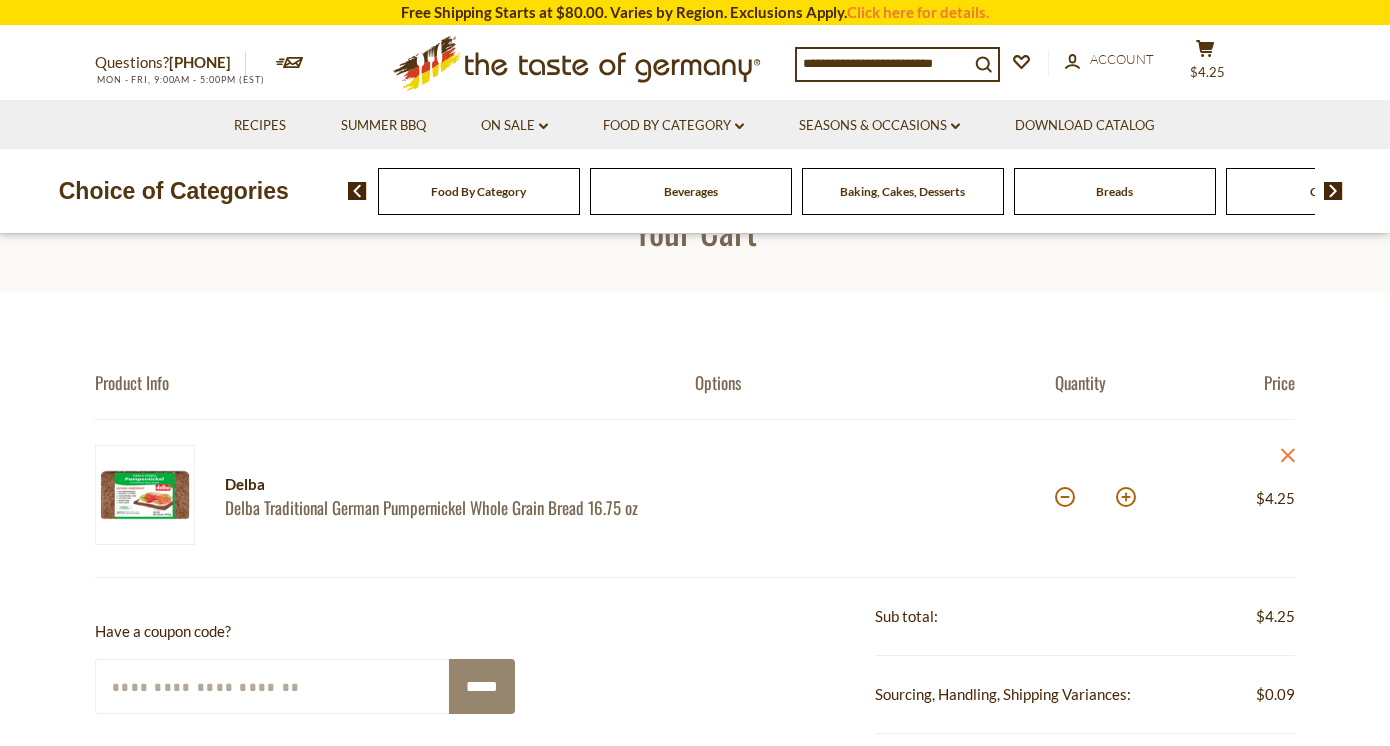 scroll, scrollTop: 0, scrollLeft: 0, axis: both 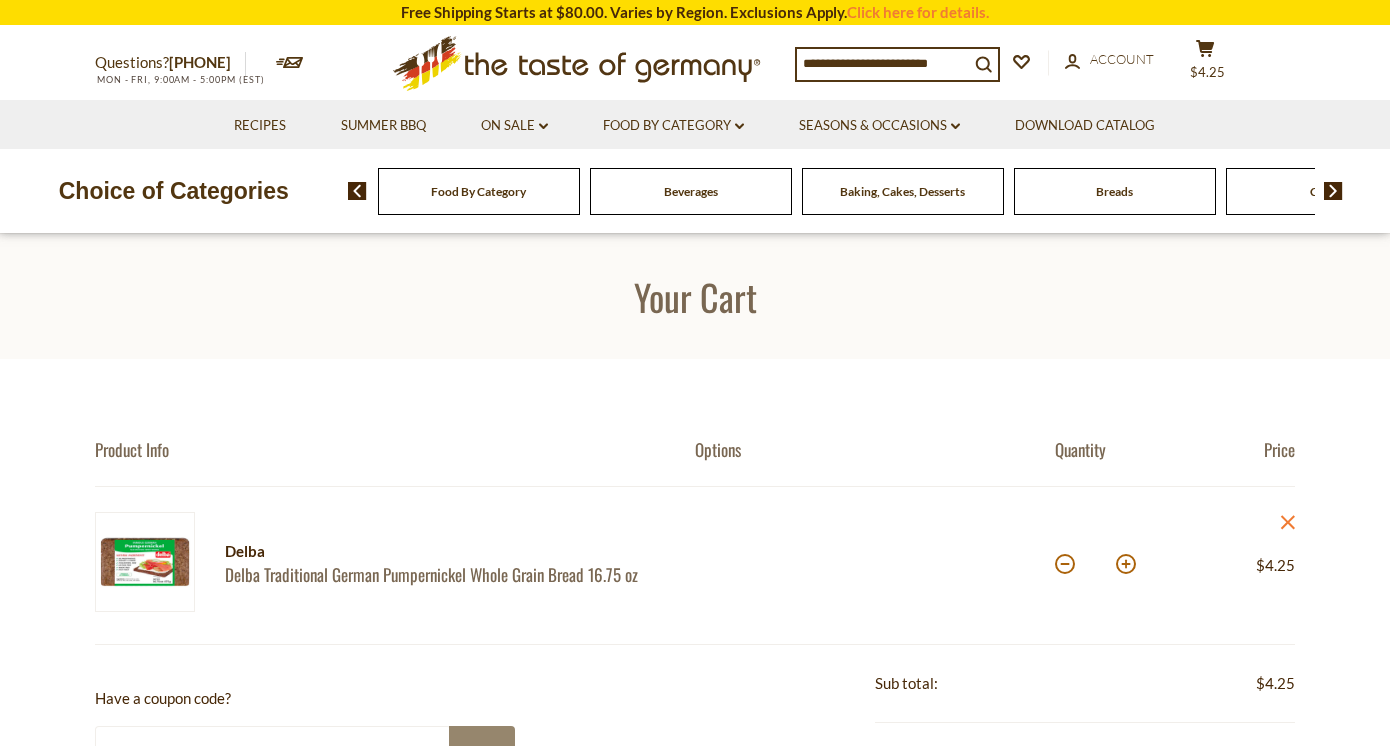 click at bounding box center [883, 63] 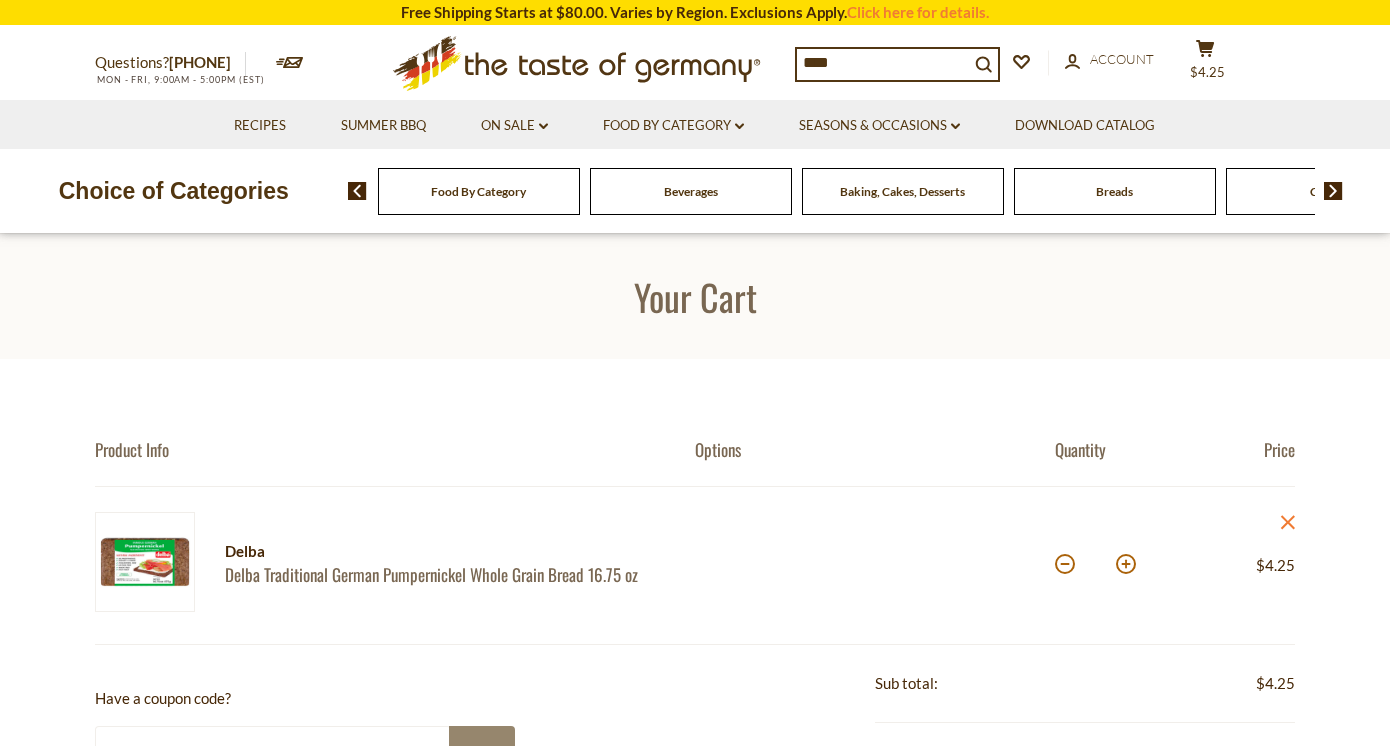 type on "*****" 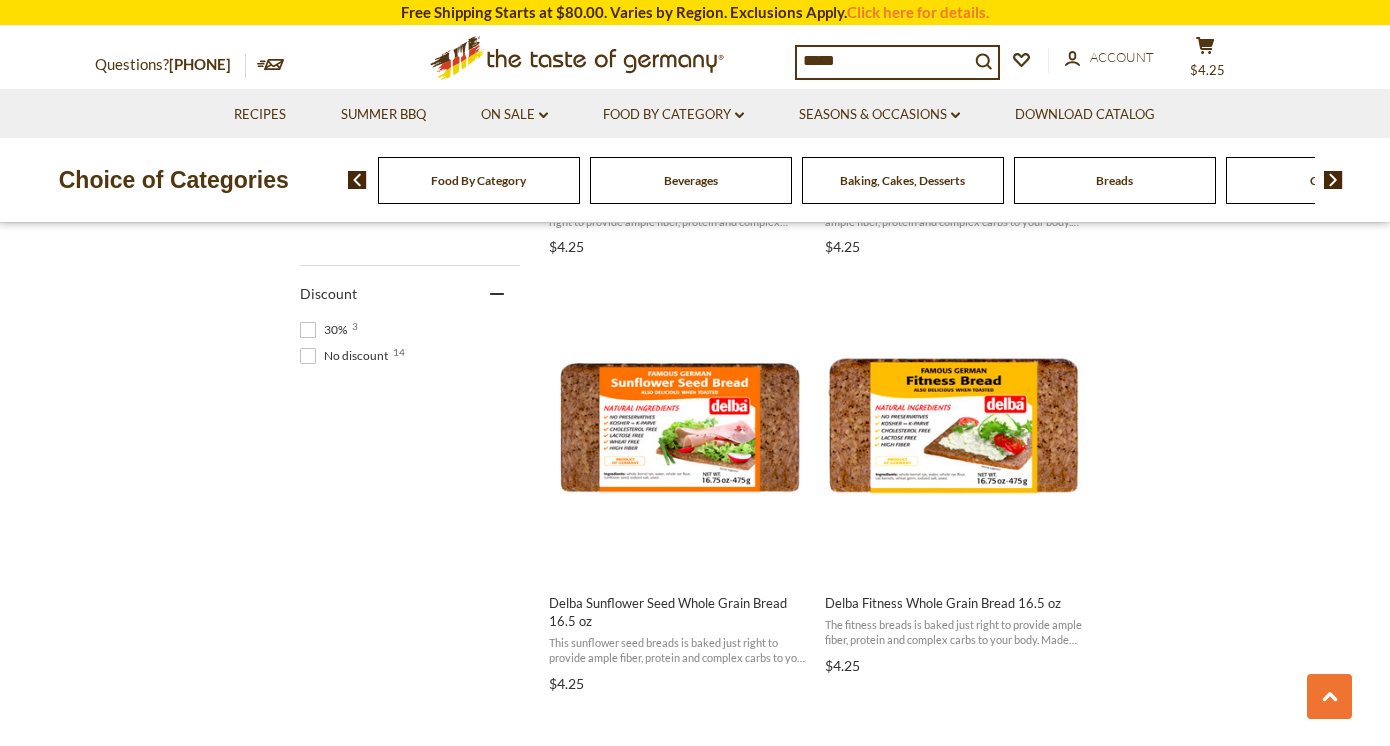 scroll, scrollTop: 1184, scrollLeft: 0, axis: vertical 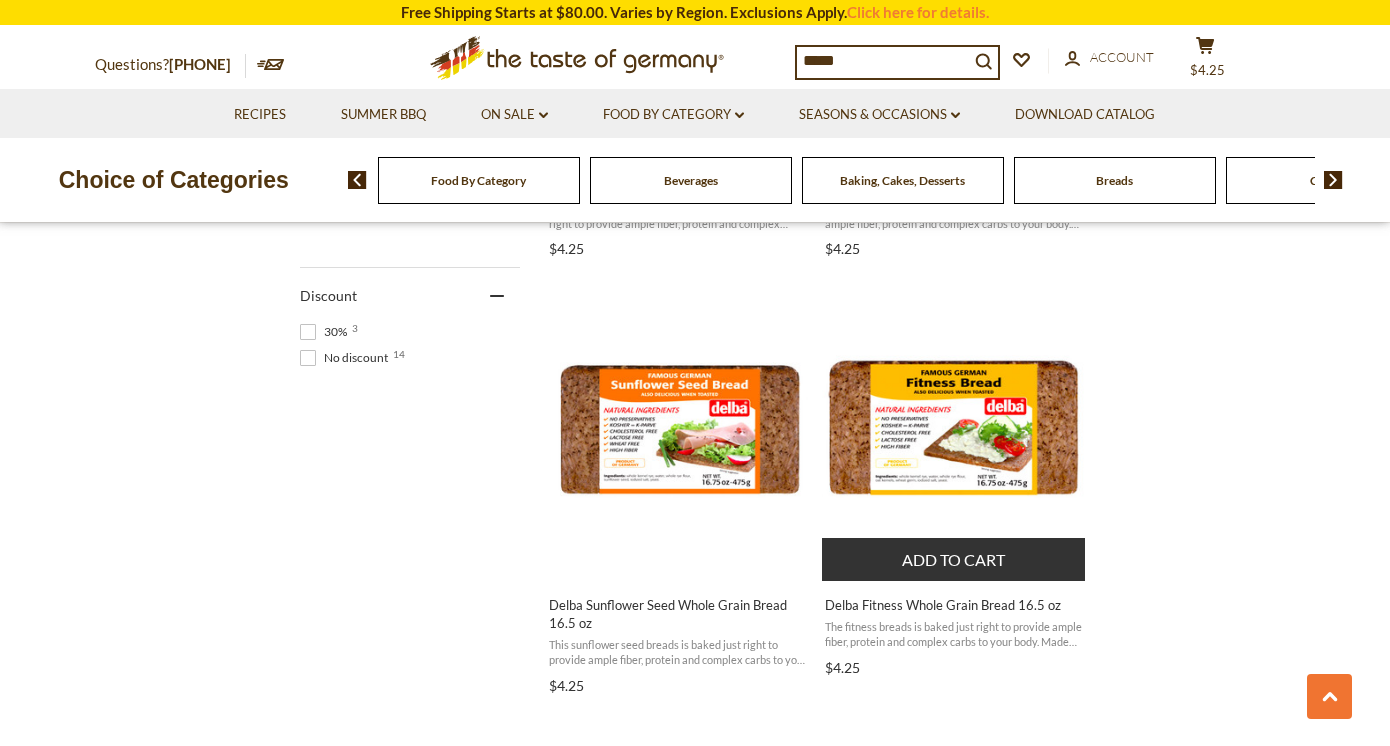 click on "Add to cart" at bounding box center [953, 559] 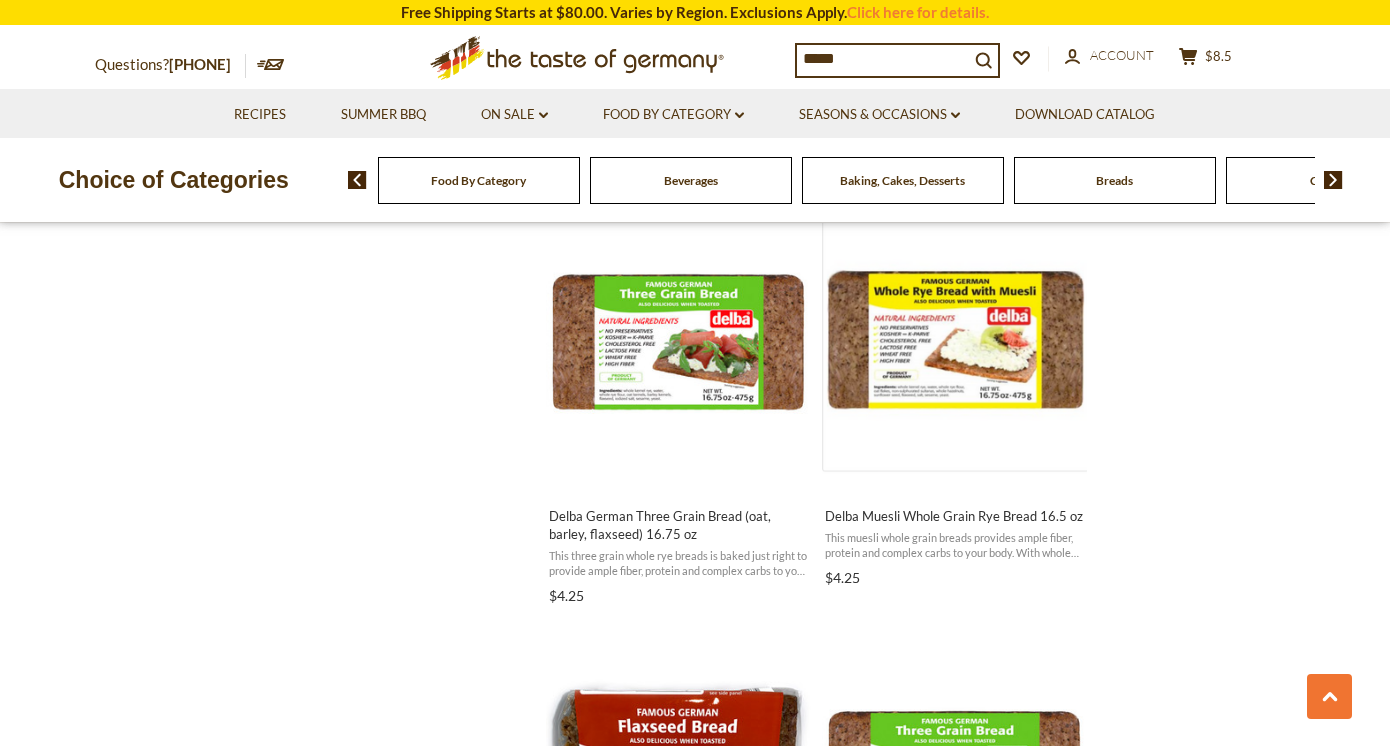 scroll, scrollTop: 2129, scrollLeft: 0, axis: vertical 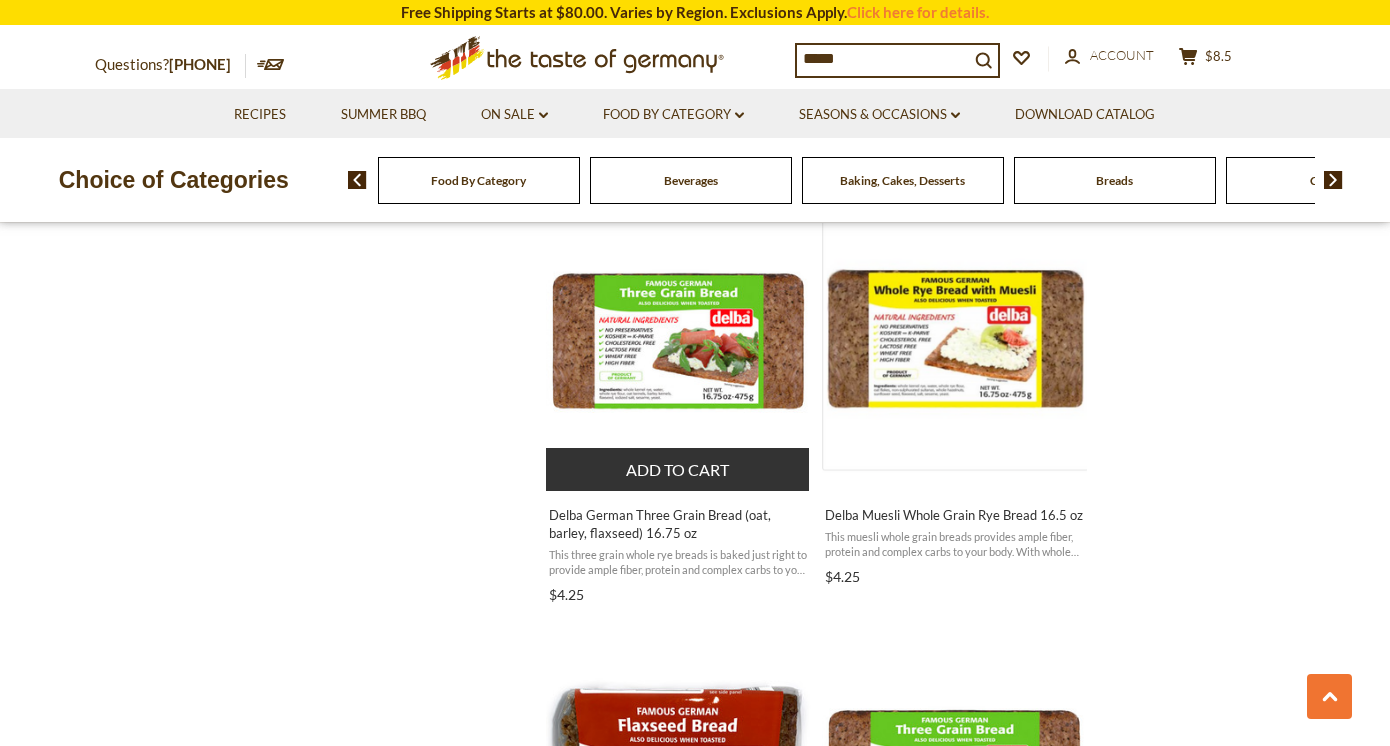 click on "Add to cart" at bounding box center (677, 469) 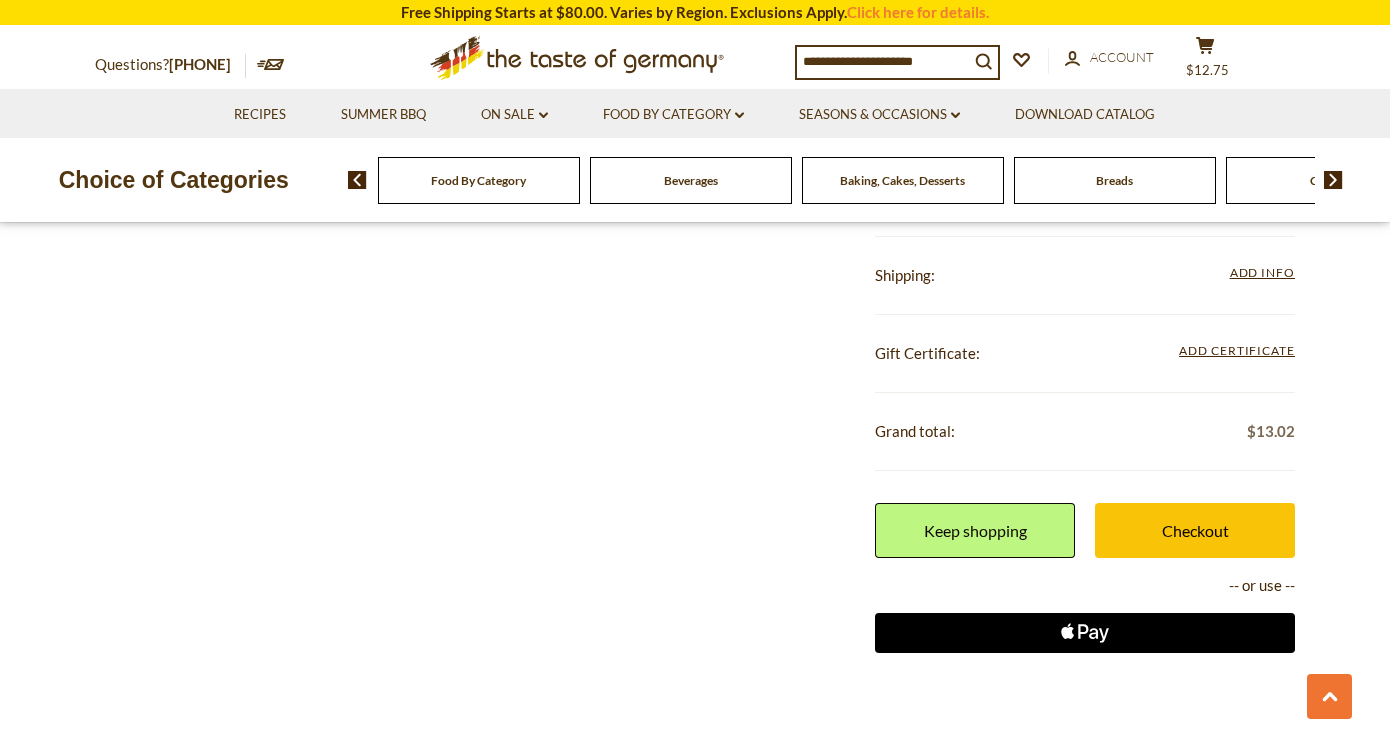 scroll, scrollTop: 914, scrollLeft: 0, axis: vertical 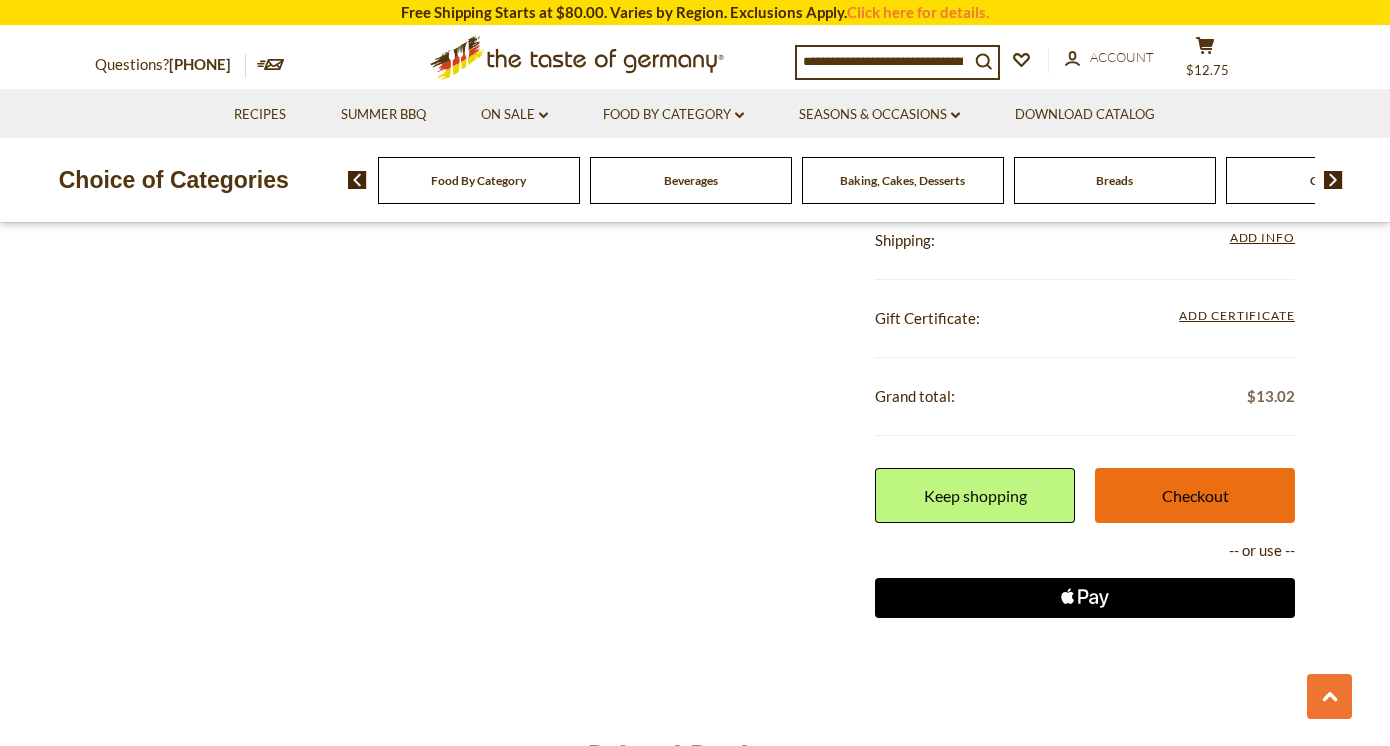 click on "Checkout" at bounding box center [1195, 495] 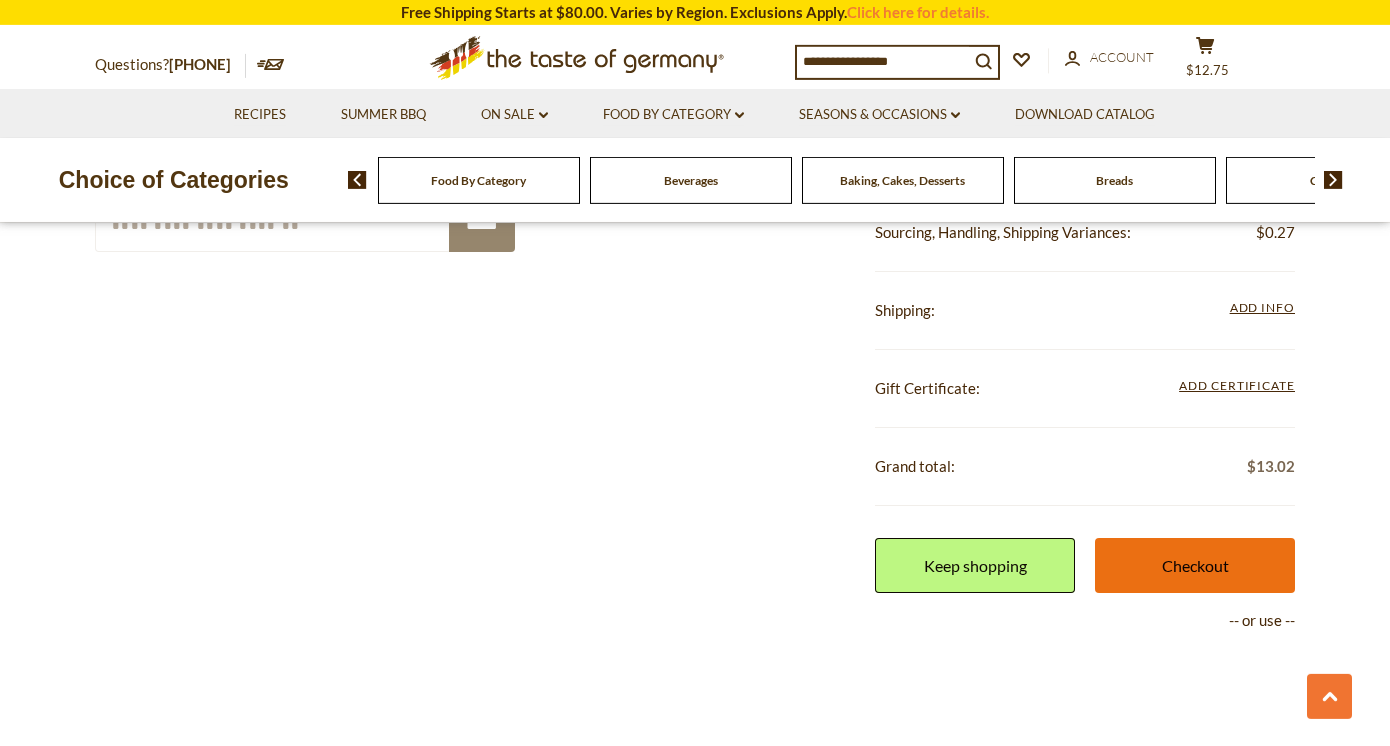 scroll, scrollTop: 844, scrollLeft: 0, axis: vertical 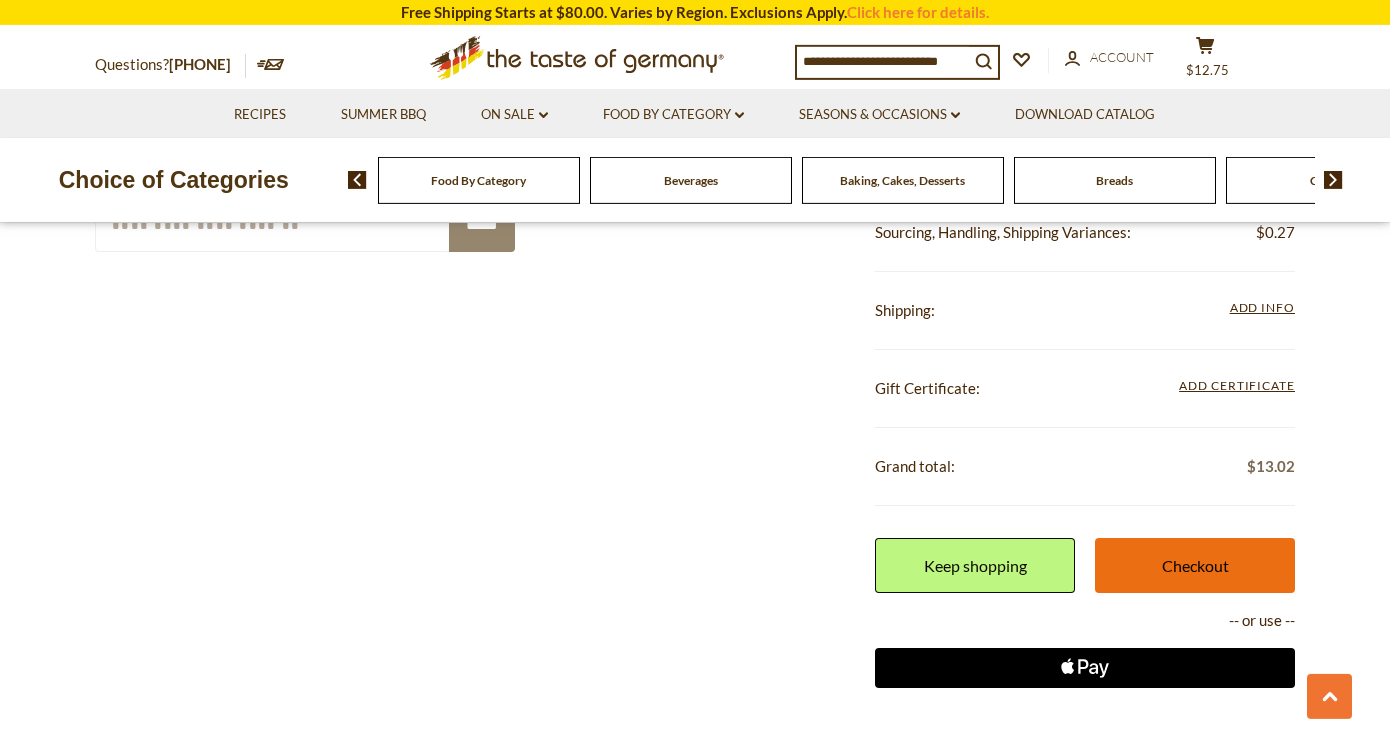 click on "Checkout" at bounding box center (1195, 565) 